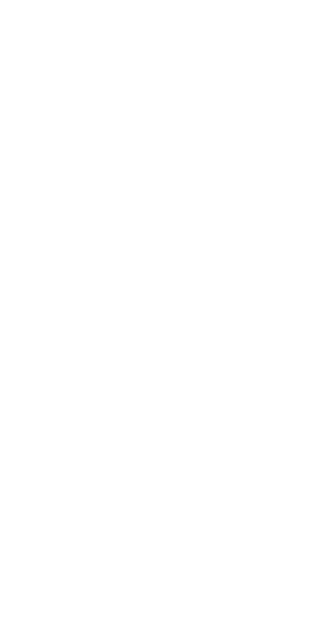 scroll, scrollTop: 0, scrollLeft: 0, axis: both 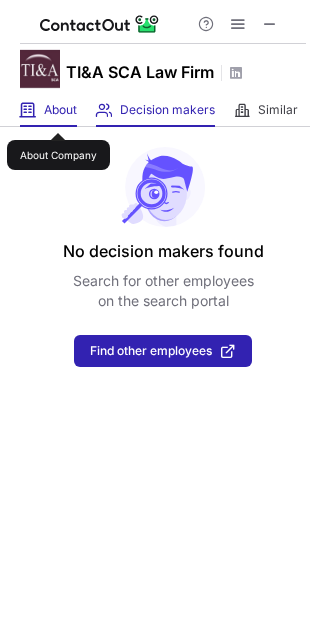 click on "About" at bounding box center (60, 110) 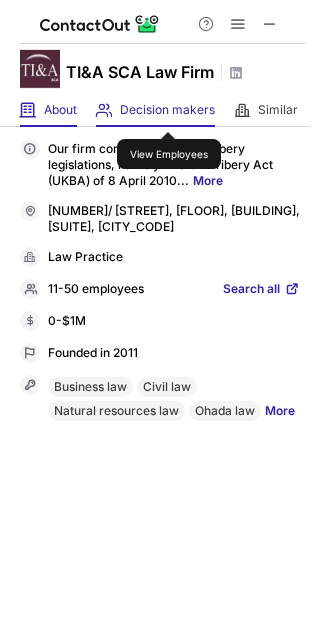click on "Decision makers" at bounding box center [167, 110] 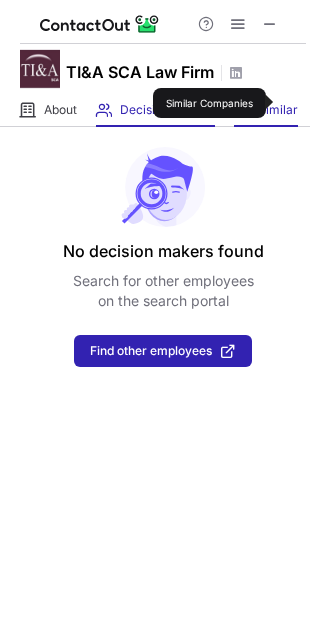 click on "Similar" at bounding box center [278, 110] 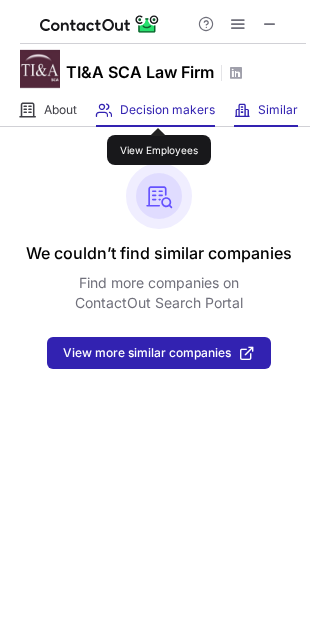 click on "Decision makers" at bounding box center [167, 110] 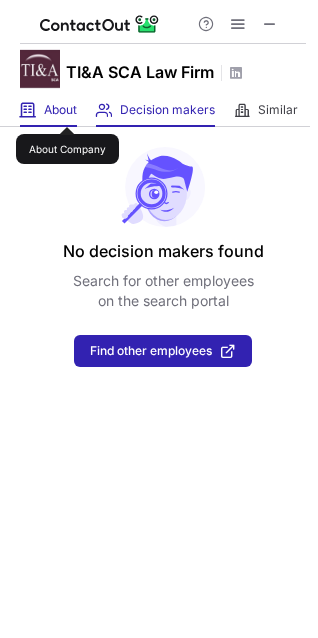 click on "About" at bounding box center [60, 110] 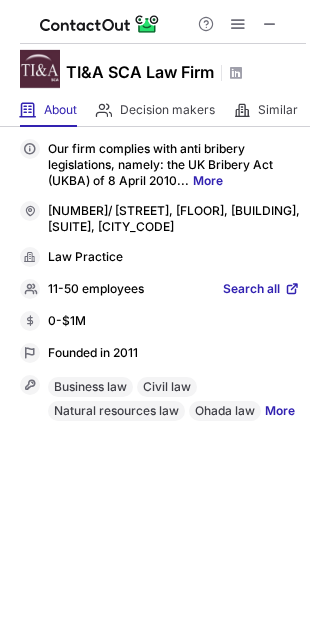 click on "More" at bounding box center [208, 180] 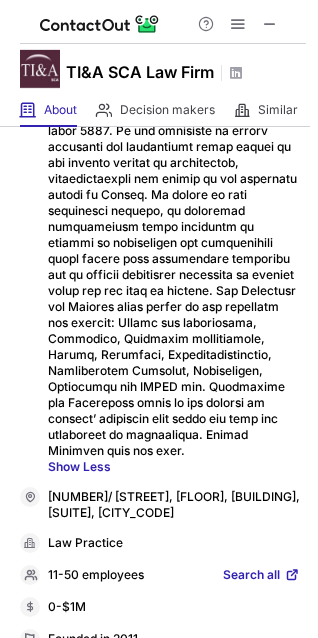 scroll, scrollTop: 227, scrollLeft: 0, axis: vertical 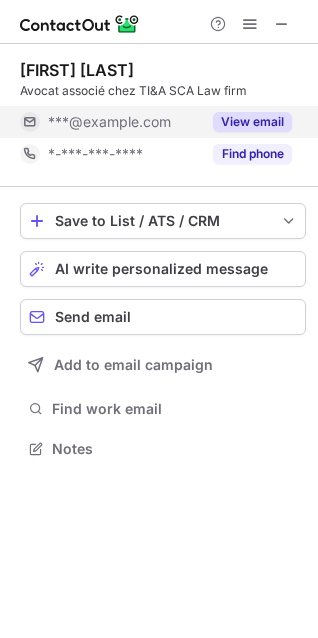 click on "View email" at bounding box center (252, 122) 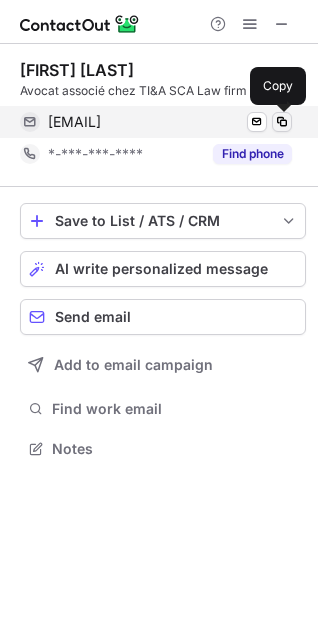 click at bounding box center [282, 122] 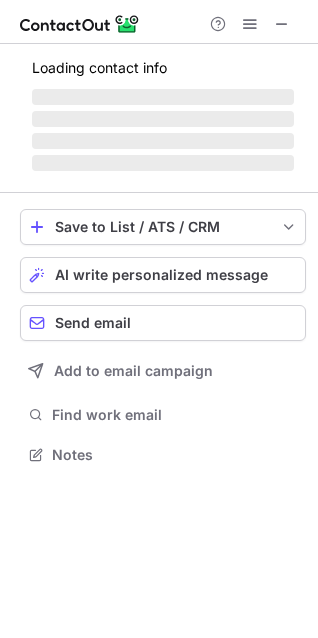 scroll, scrollTop: 10, scrollLeft: 10, axis: both 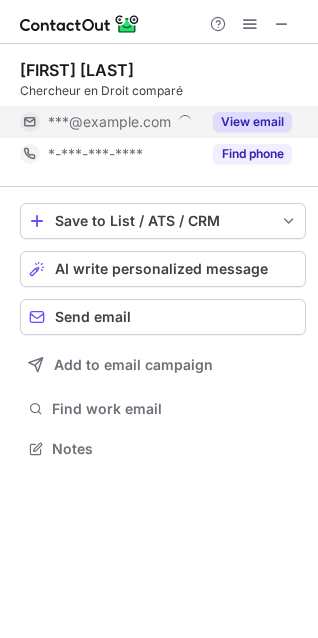 click on "View email" at bounding box center (252, 122) 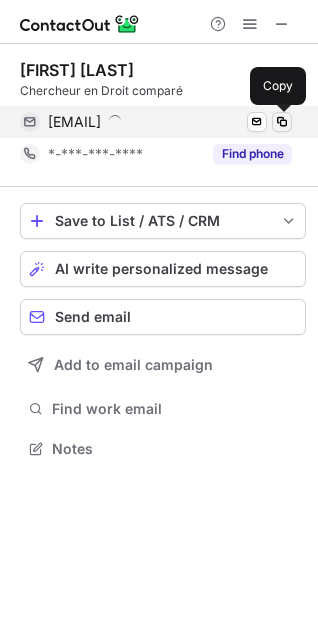 click at bounding box center (282, 122) 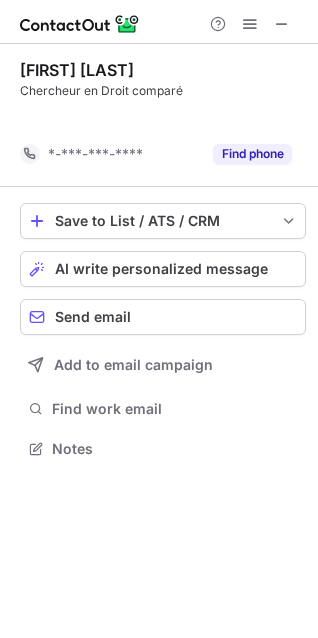scroll, scrollTop: 403, scrollLeft: 318, axis: both 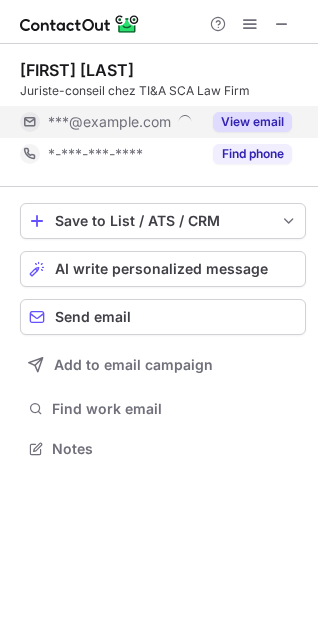 click on "View email" at bounding box center (252, 122) 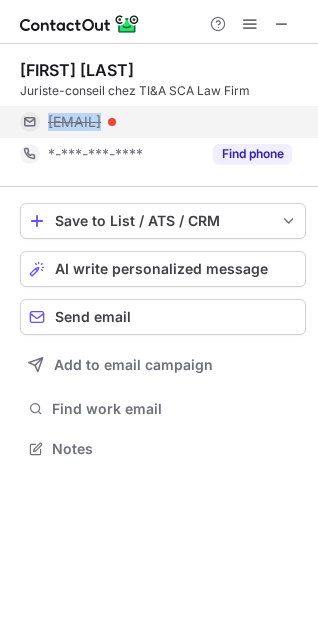 drag, startPoint x: 50, startPoint y: 117, endPoint x: 259, endPoint y: 127, distance: 209.2391 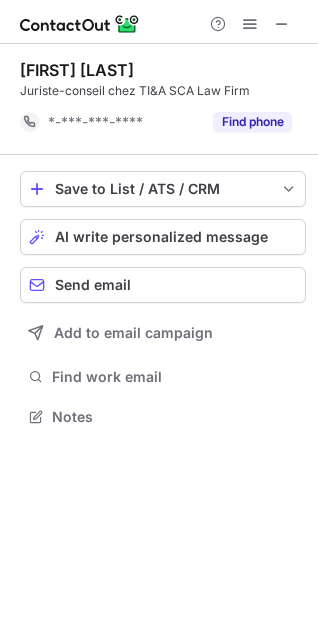 scroll, scrollTop: 403, scrollLeft: 318, axis: both 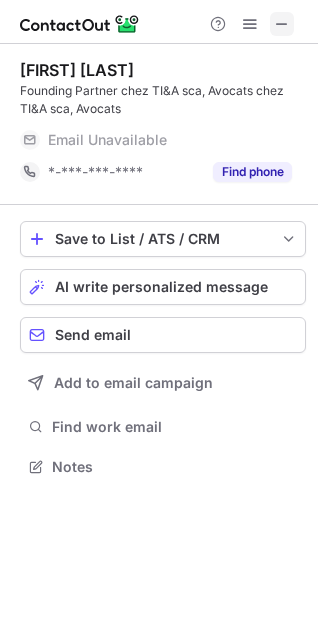 click at bounding box center (282, 24) 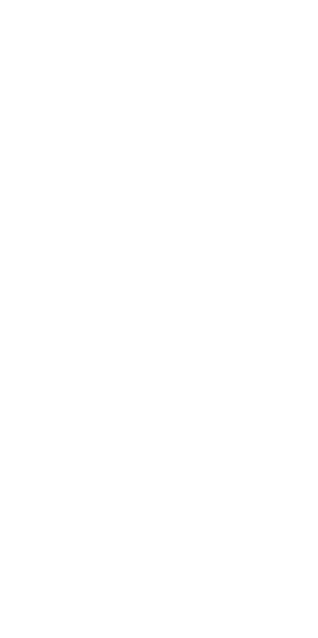 scroll, scrollTop: 0, scrollLeft: 0, axis: both 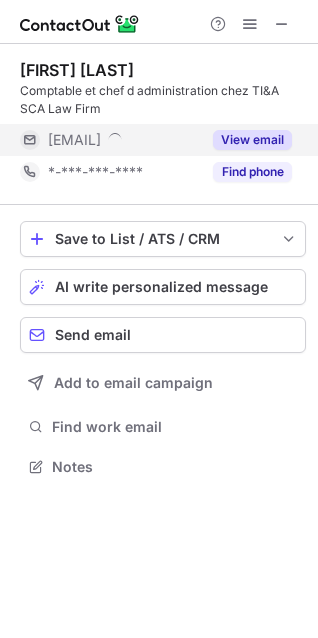 click on "View email" at bounding box center [252, 140] 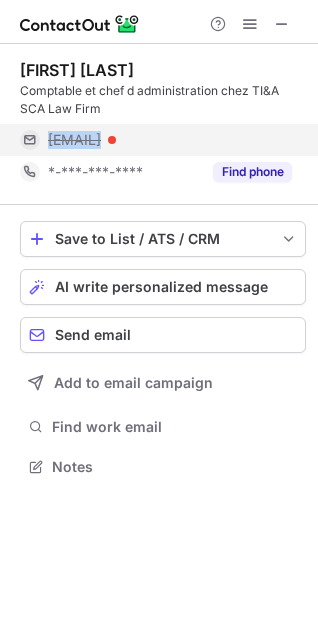 drag, startPoint x: 246, startPoint y: 139, endPoint x: 41, endPoint y: 148, distance: 205.19746 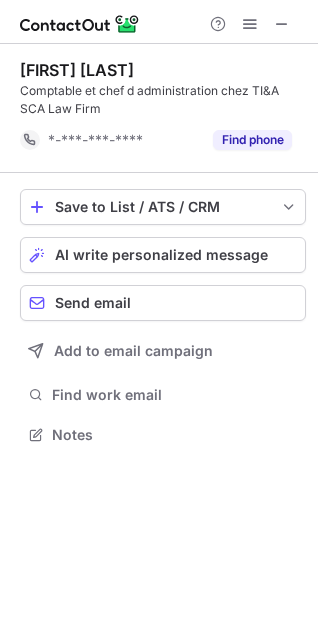 scroll, scrollTop: 421, scrollLeft: 318, axis: both 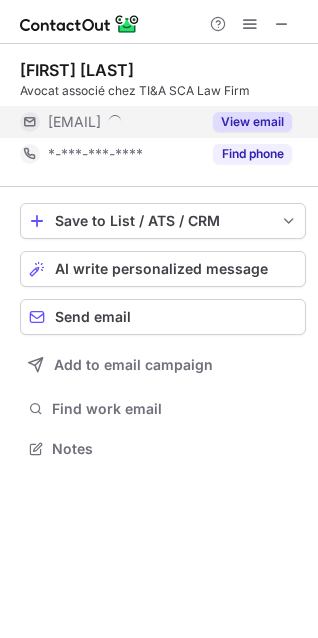 click on "View email" at bounding box center (252, 122) 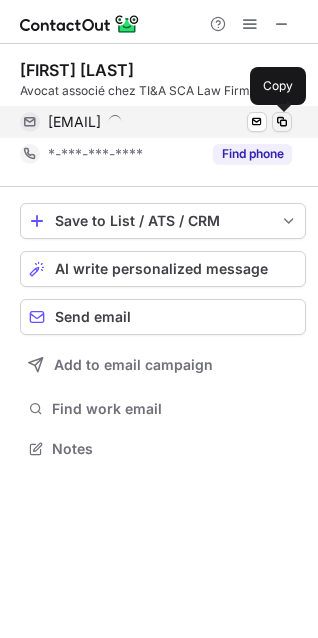 click at bounding box center (282, 122) 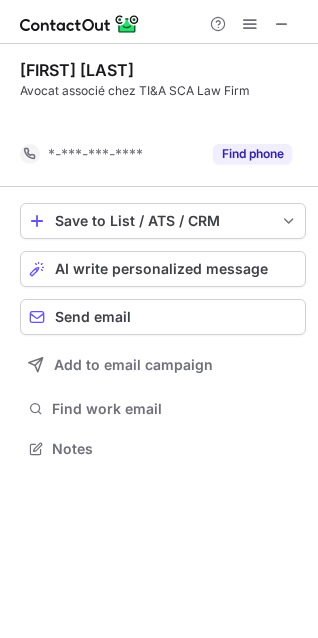 scroll, scrollTop: 403, scrollLeft: 318, axis: both 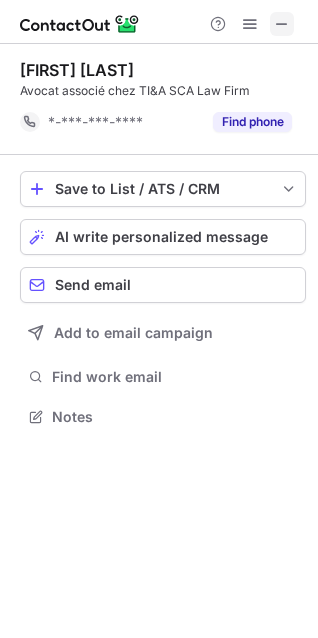 click at bounding box center (282, 24) 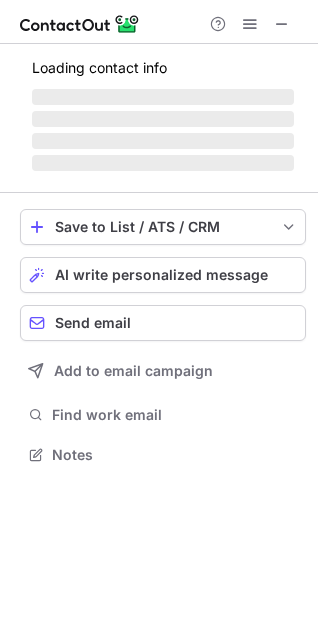 scroll, scrollTop: 441, scrollLeft: 318, axis: both 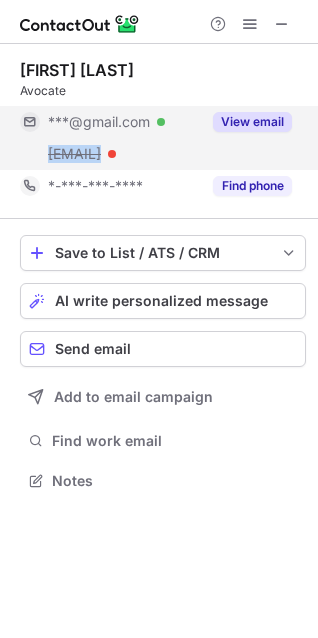 drag, startPoint x: 223, startPoint y: 153, endPoint x: 24, endPoint y: 147, distance: 199.09044 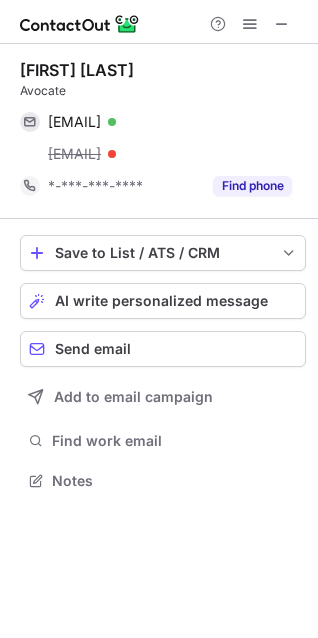 copy on "[EMAIL]" 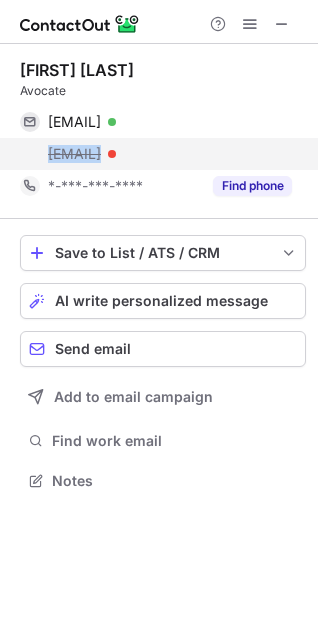 drag, startPoint x: 263, startPoint y: 151, endPoint x: 29, endPoint y: 159, distance: 234.13672 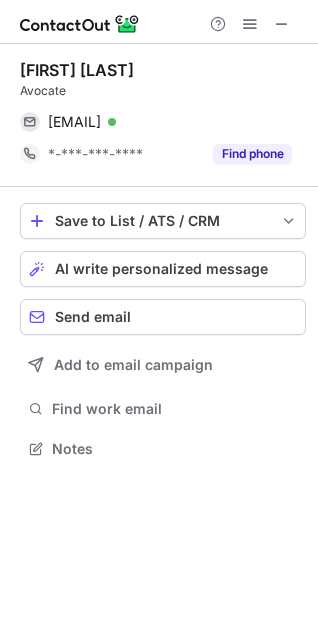 scroll, scrollTop: 435, scrollLeft: 318, axis: both 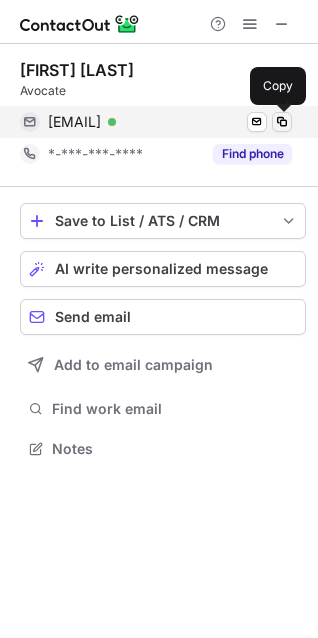 click at bounding box center (282, 122) 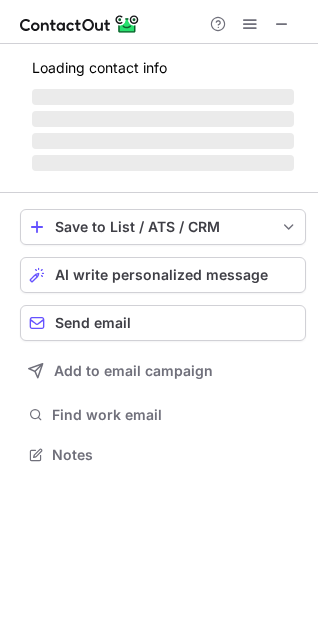 scroll, scrollTop: 10, scrollLeft: 10, axis: both 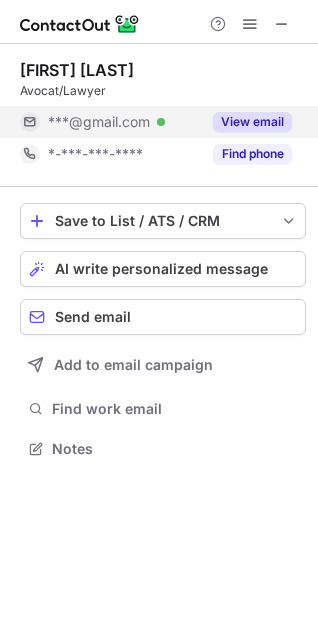 click on "View email" at bounding box center (252, 122) 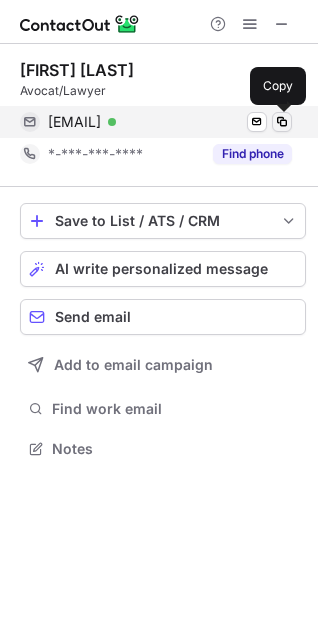 click at bounding box center [282, 122] 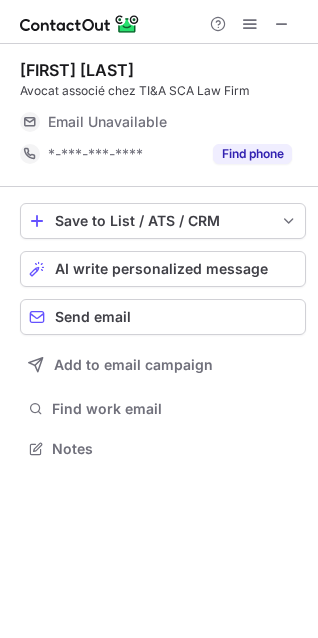 scroll, scrollTop: 10, scrollLeft: 10, axis: both 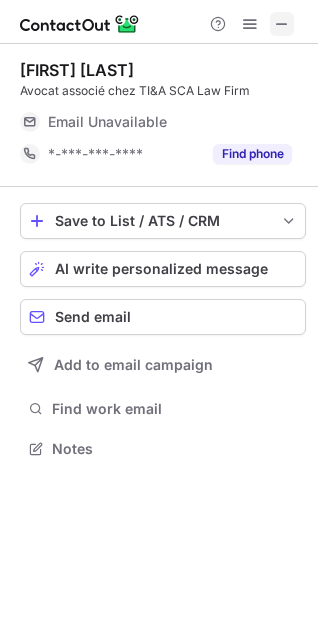 click at bounding box center (282, 24) 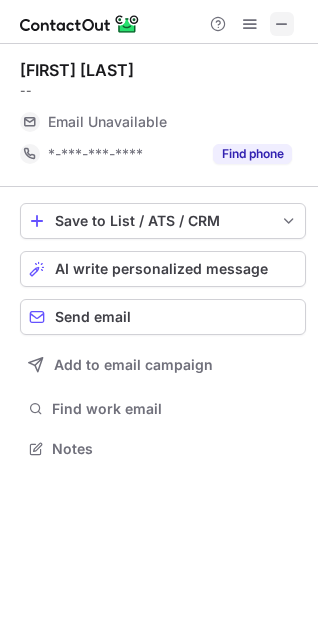 scroll, scrollTop: 435, scrollLeft: 318, axis: both 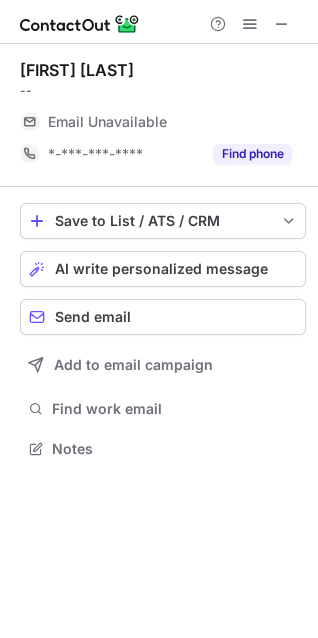 drag, startPoint x: 281, startPoint y: 23, endPoint x: 177, endPoint y: 50, distance: 107.44766 